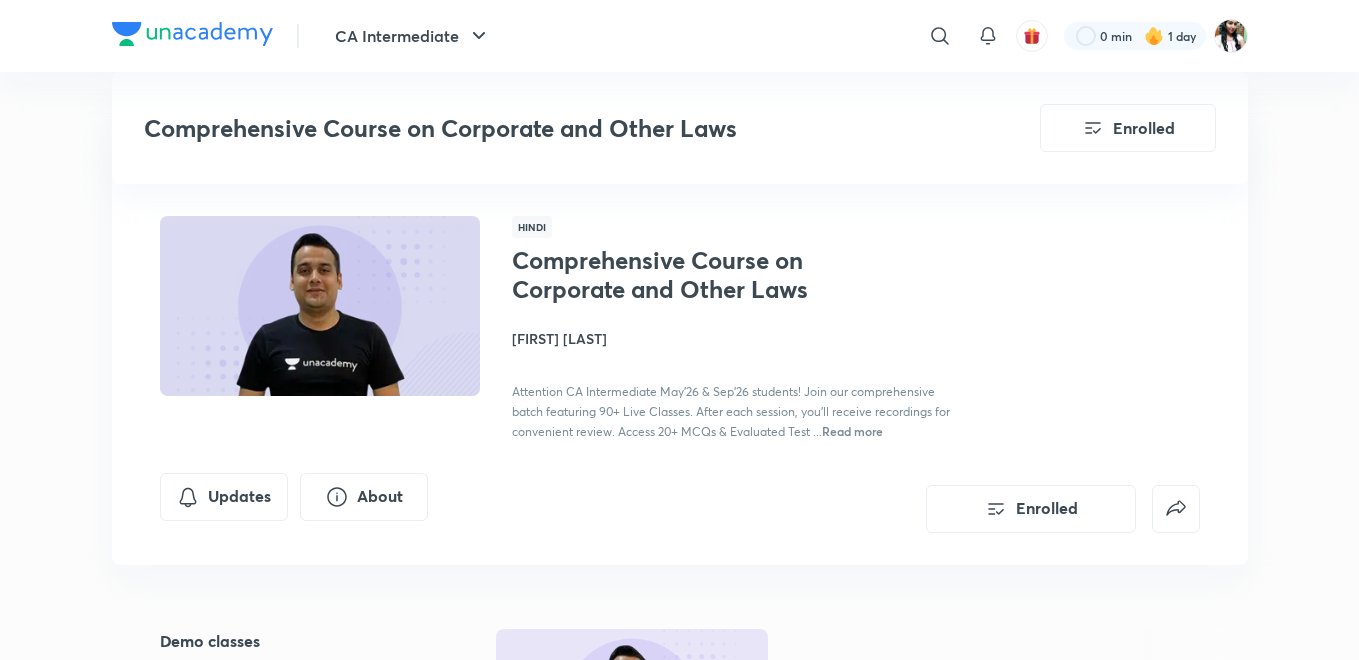 click on "Lesson 1  •  Jul 14  •  1h 56m" at bounding box center (671, 1091) 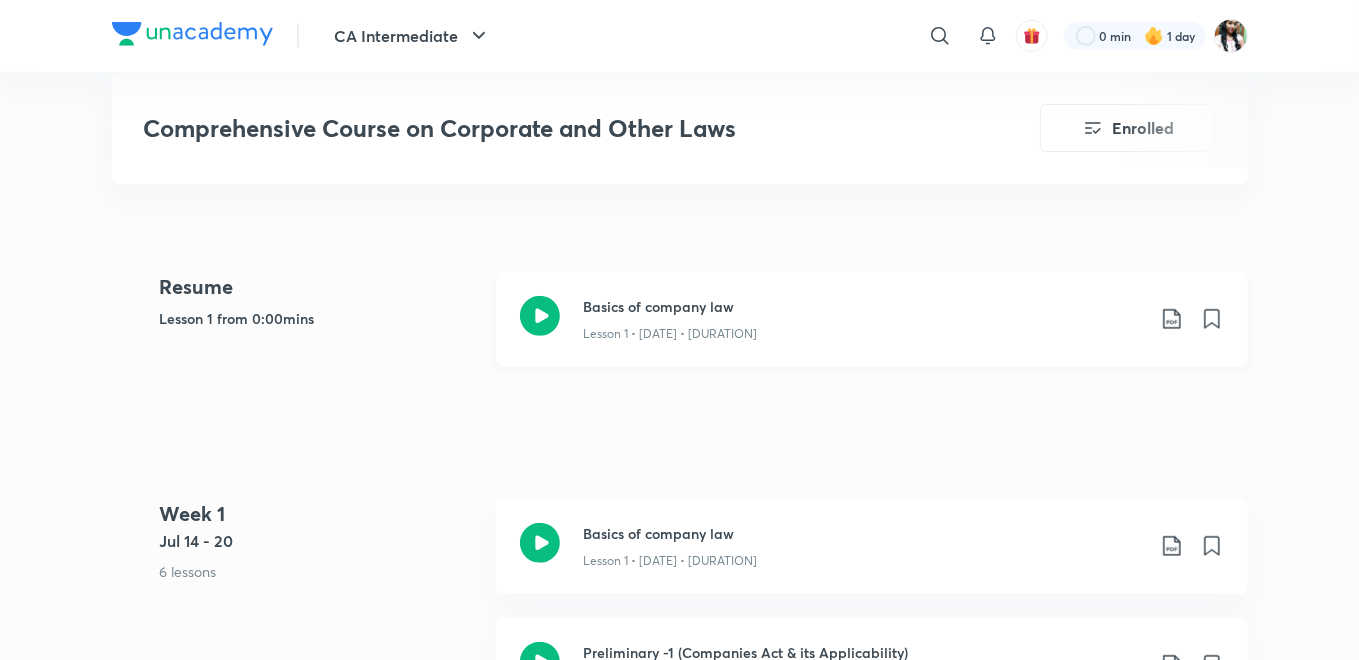 scroll, scrollTop: 757, scrollLeft: 0, axis: vertical 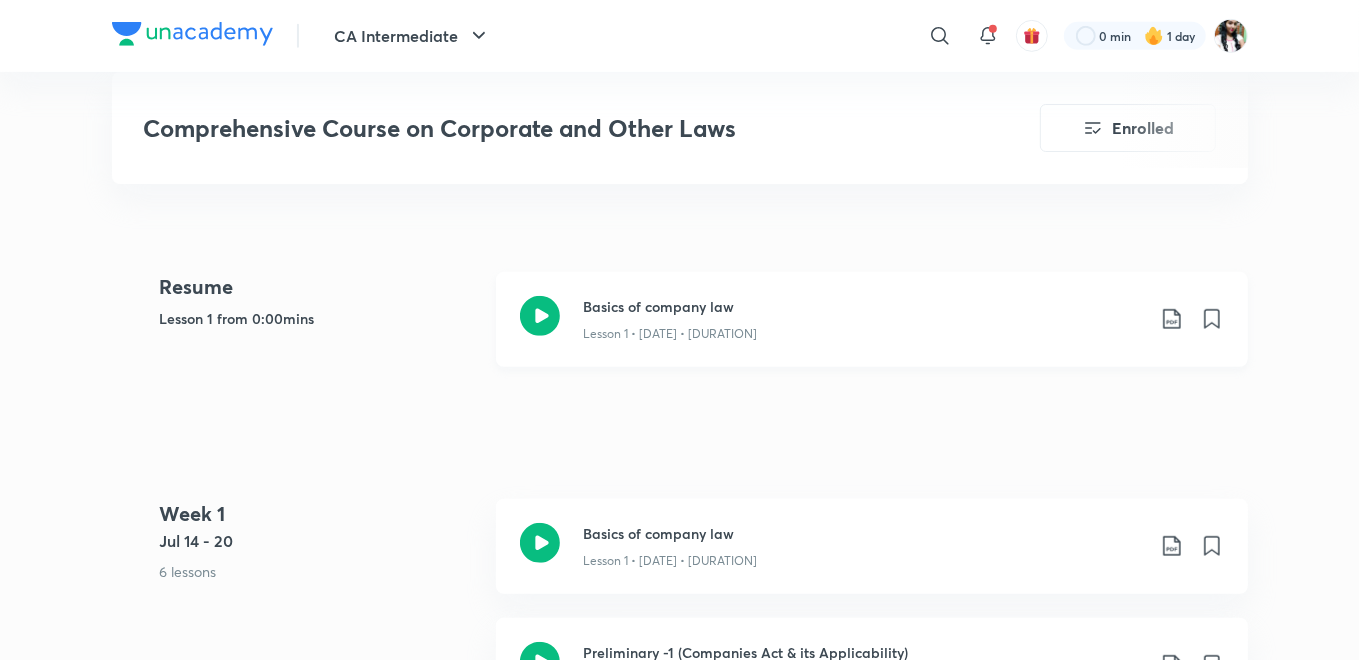 click on "Basics of company law" at bounding box center [864, 306] 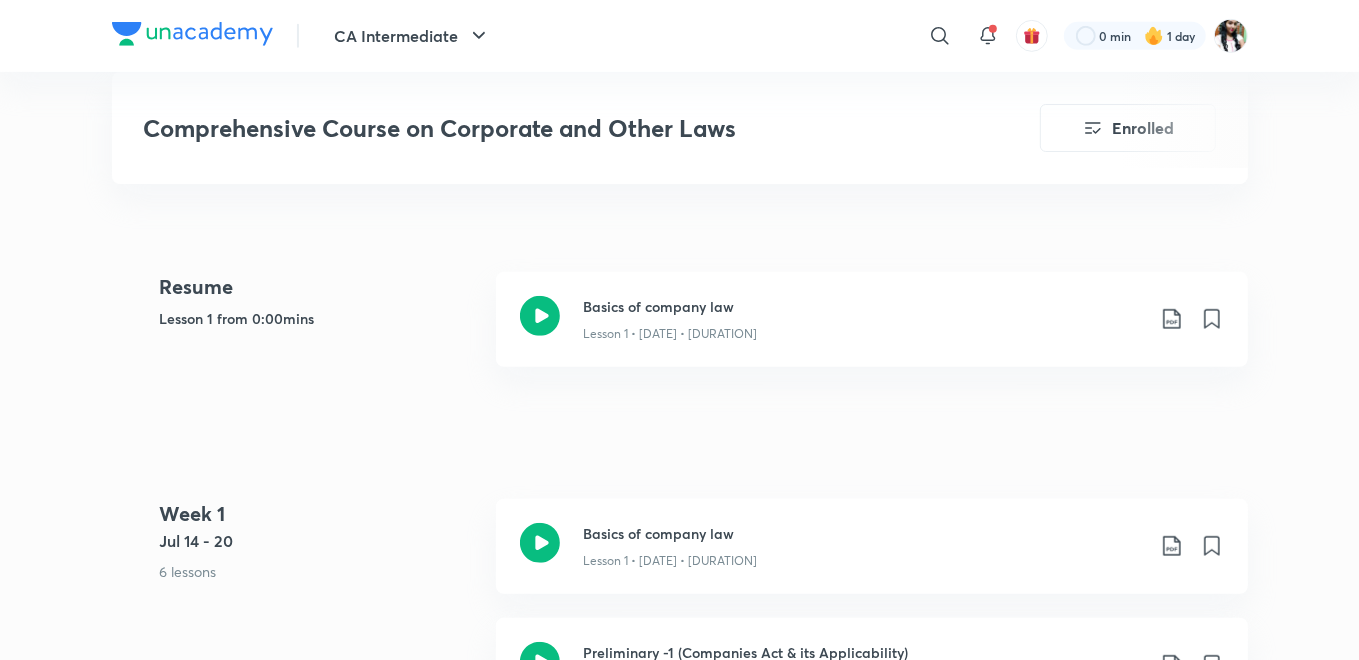 scroll, scrollTop: 868, scrollLeft: 0, axis: vertical 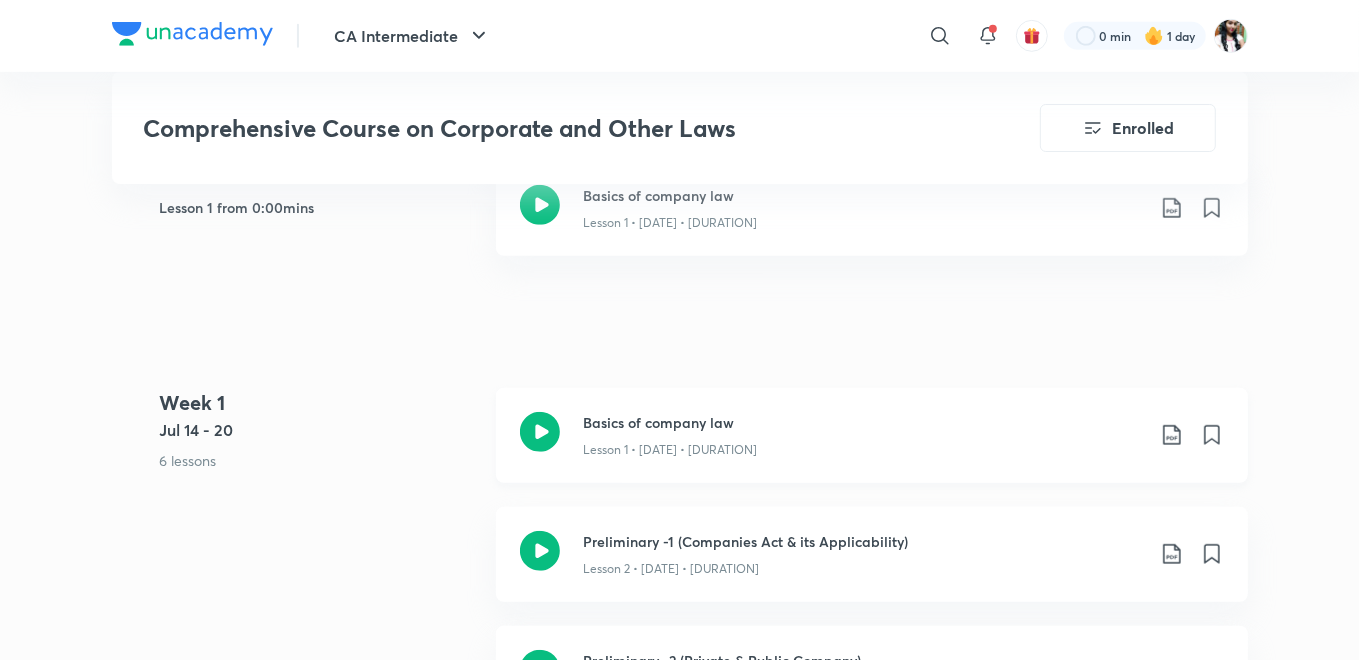 click on "Basics of company law" at bounding box center (864, 195) 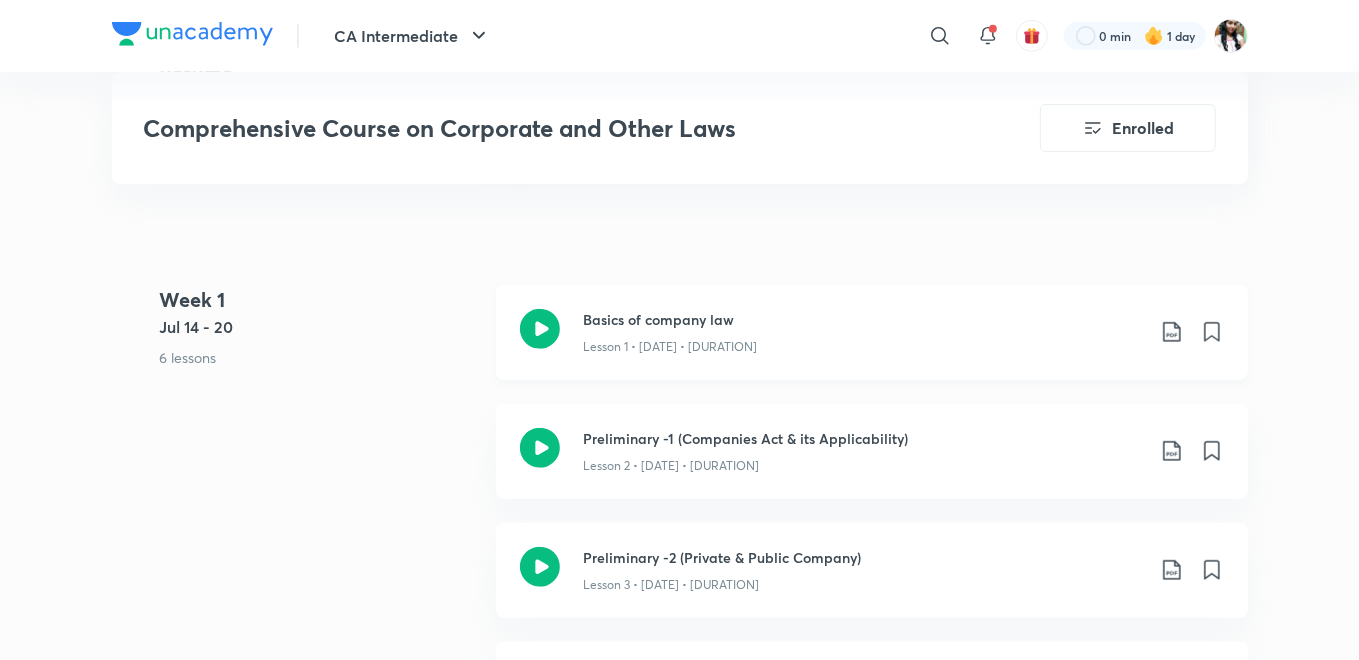 scroll, scrollTop: 1091, scrollLeft: 0, axis: vertical 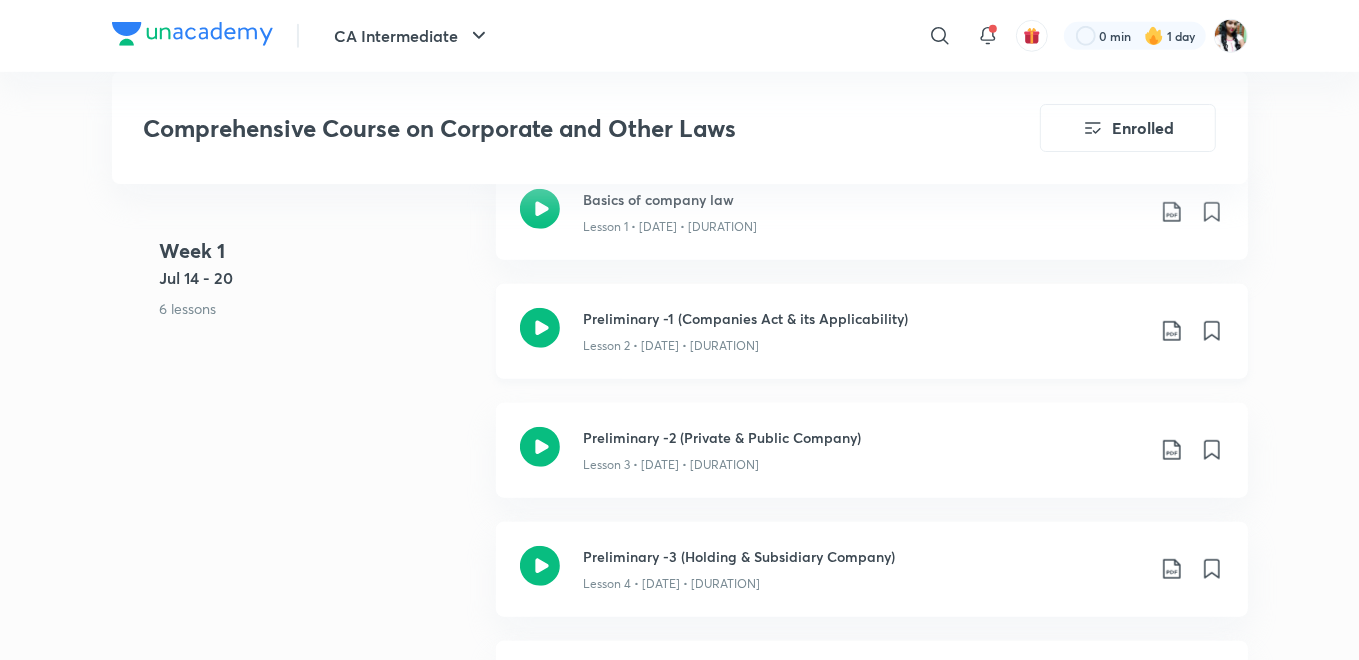click on "Preliminary -1 (Companies Act & its Applicability)" at bounding box center (864, 318) 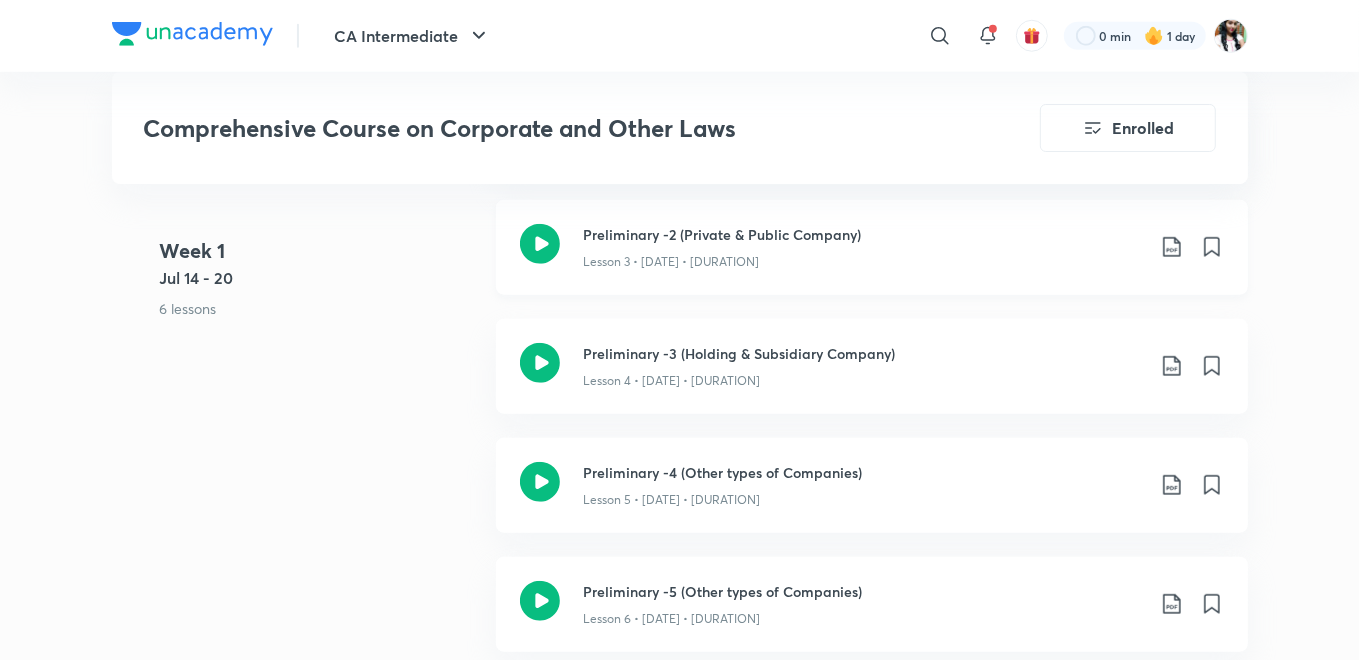 scroll, scrollTop: 1313, scrollLeft: 0, axis: vertical 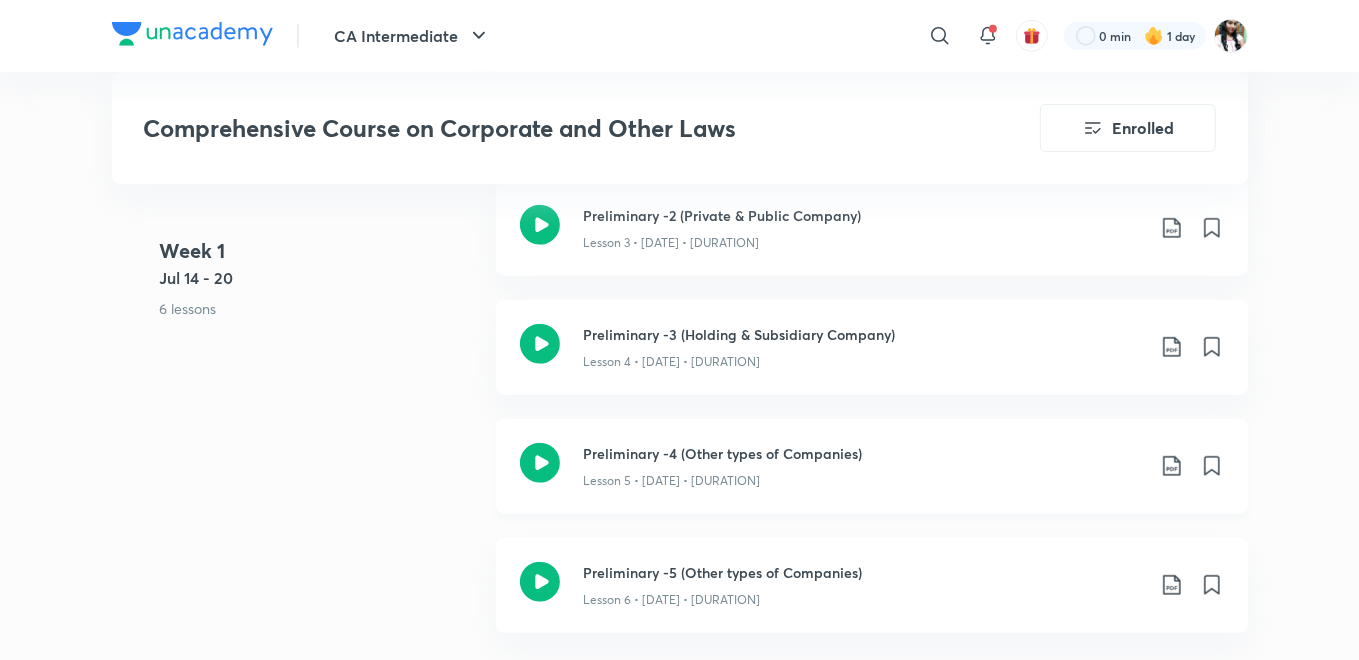 click on "Preliminary -4 (Other types of Companies)" at bounding box center [864, 453] 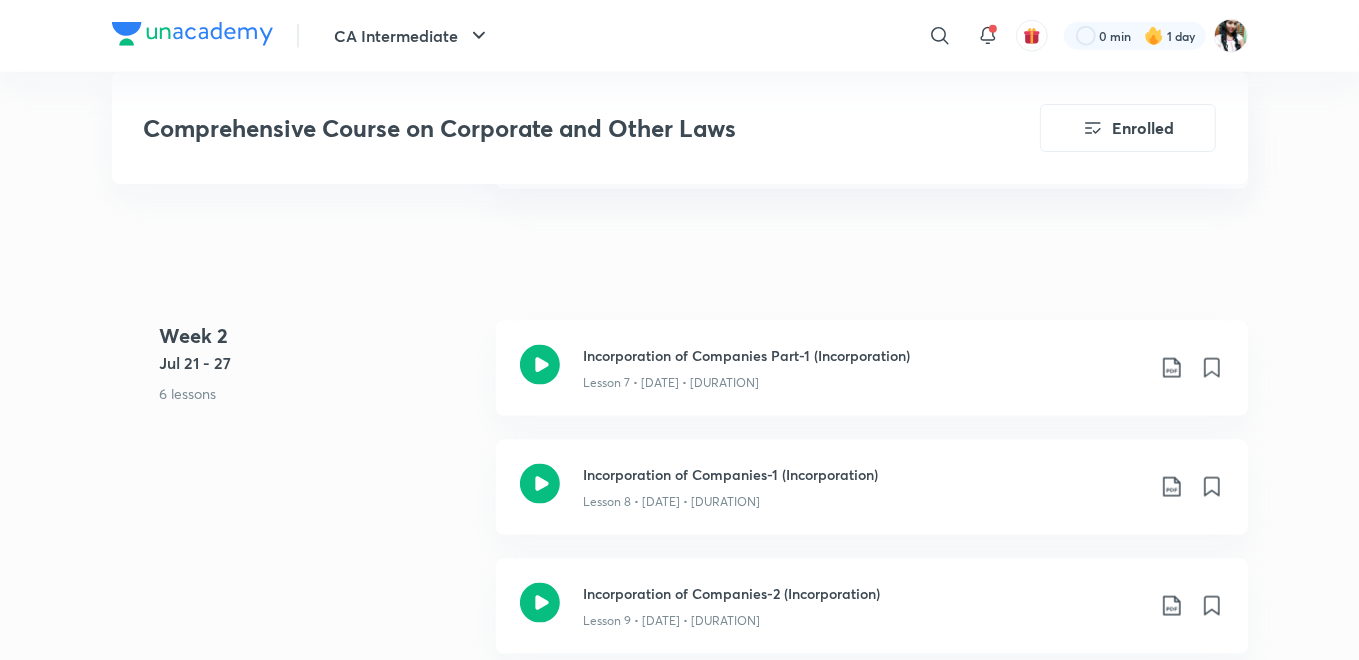 scroll, scrollTop: 2424, scrollLeft: 0, axis: vertical 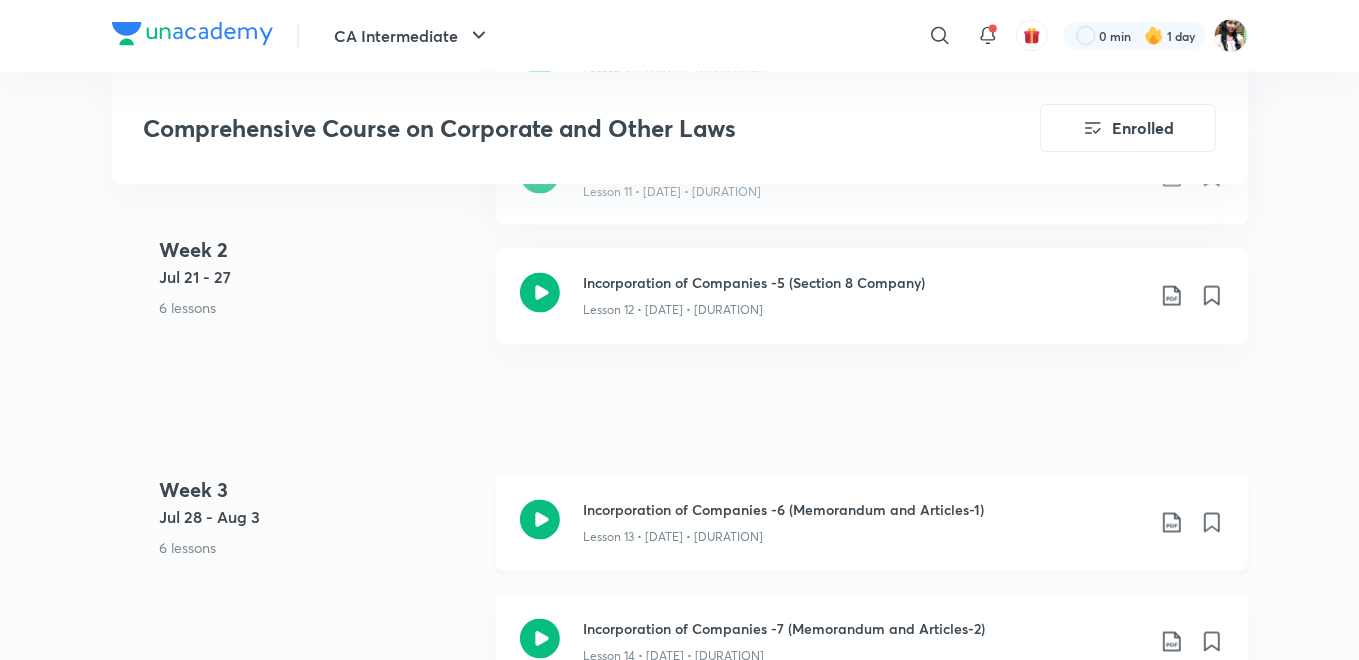 click on "Incorporation of Companies -6 (Memorandum and Articles-1)" at bounding box center [864, 510] 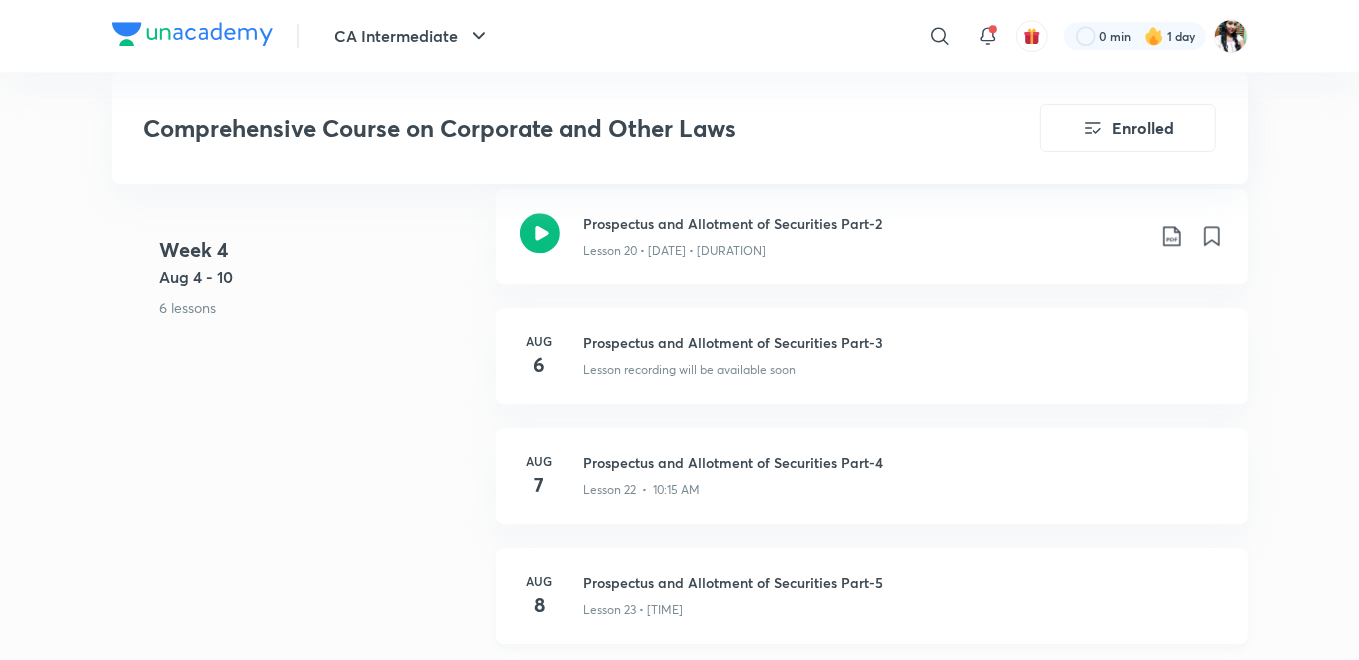 scroll, scrollTop: 3646, scrollLeft: 0, axis: vertical 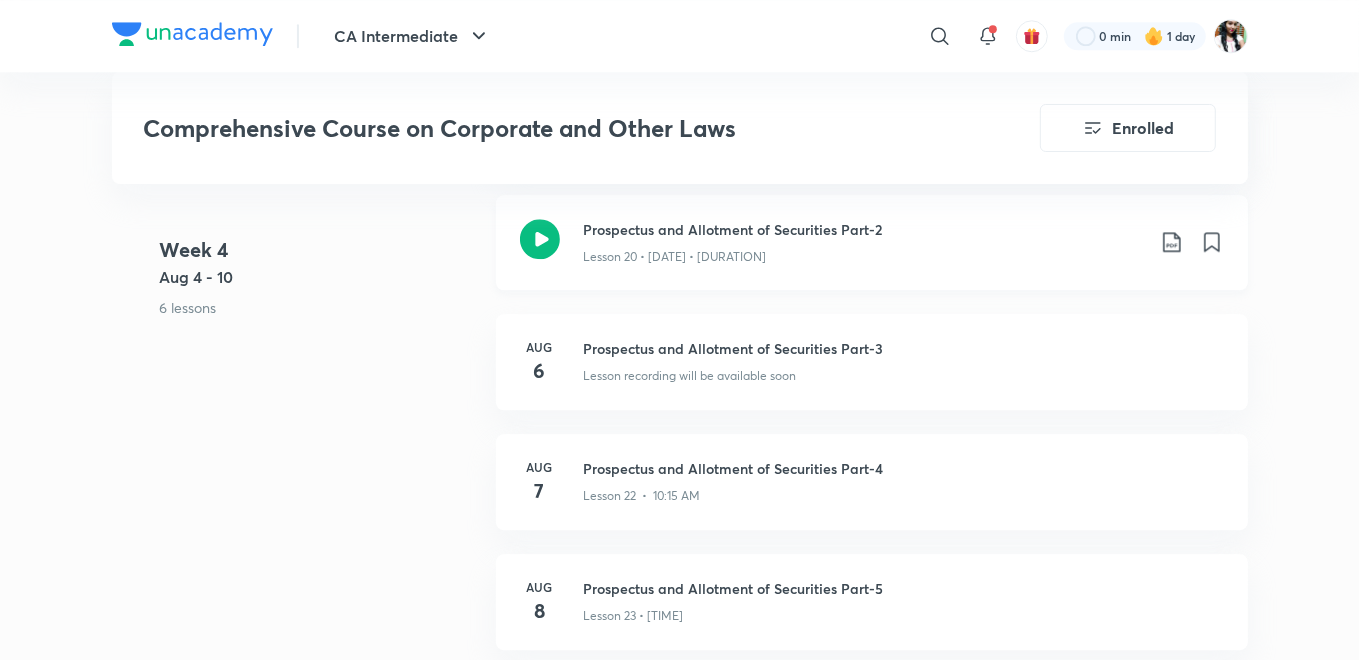 click on "Prospectus and Allotment of Securities Part-2" at bounding box center [864, 229] 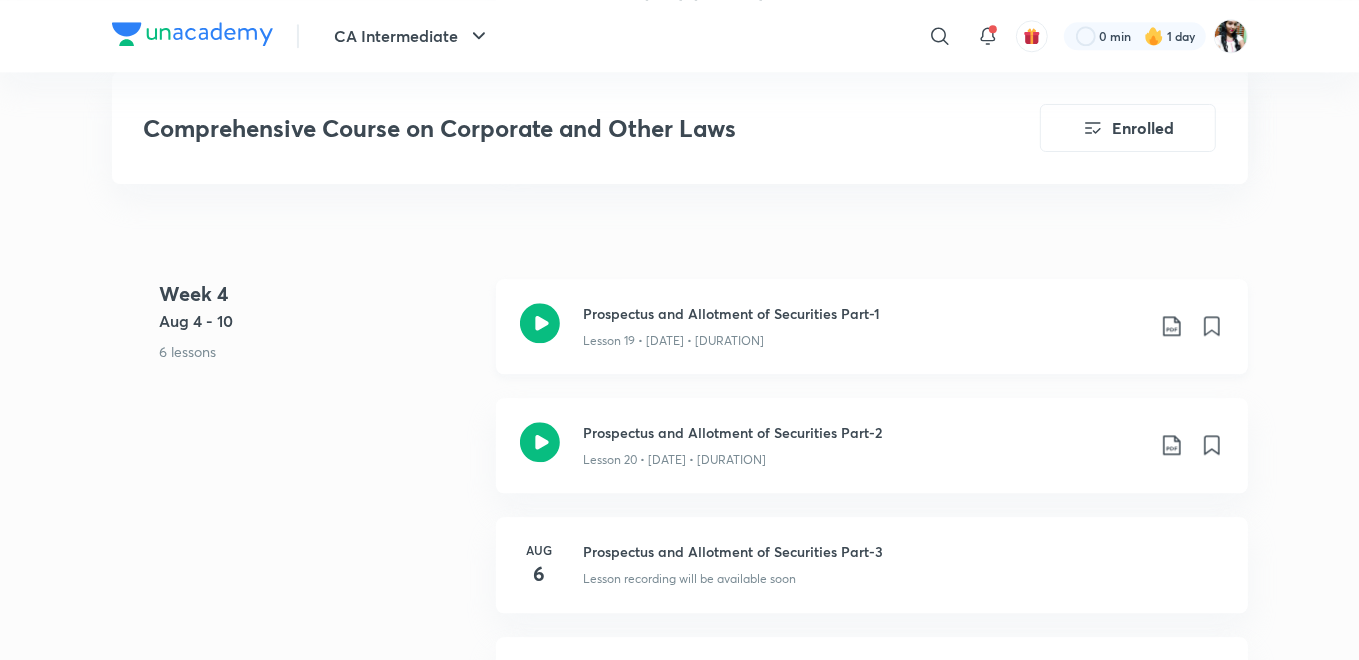 scroll, scrollTop: 3424, scrollLeft: 0, axis: vertical 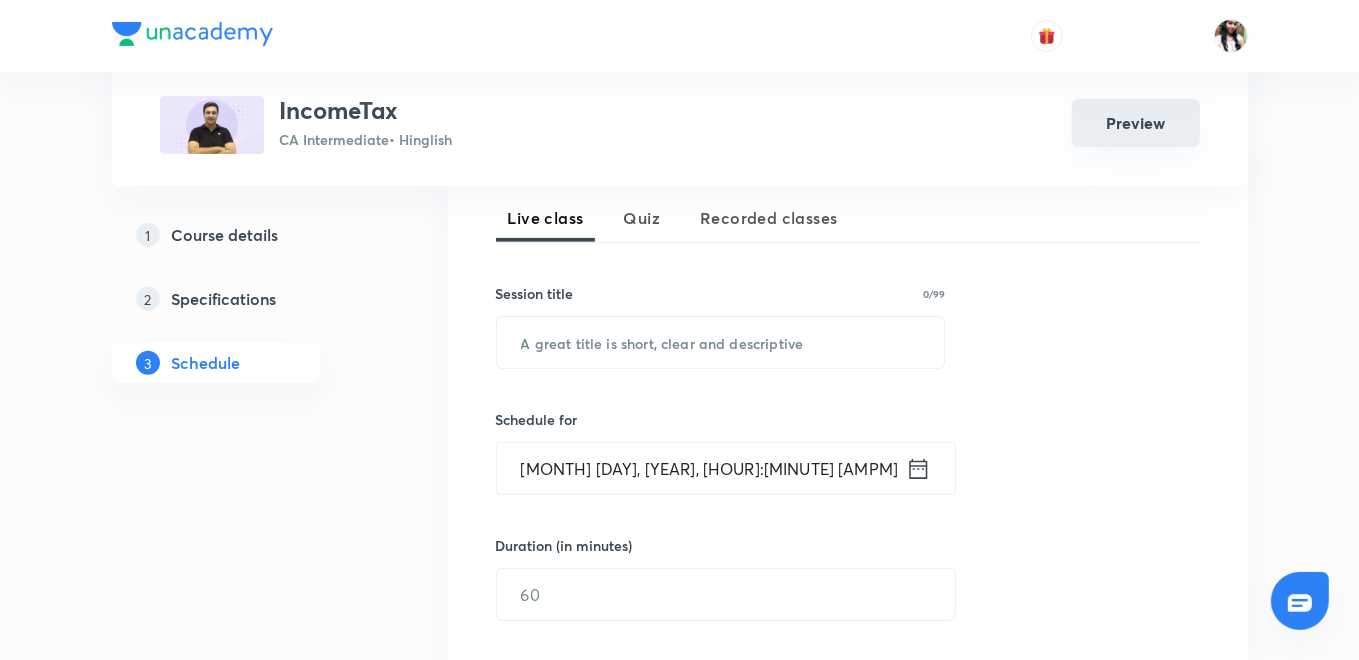 click on "Preview" at bounding box center (1136, 123) 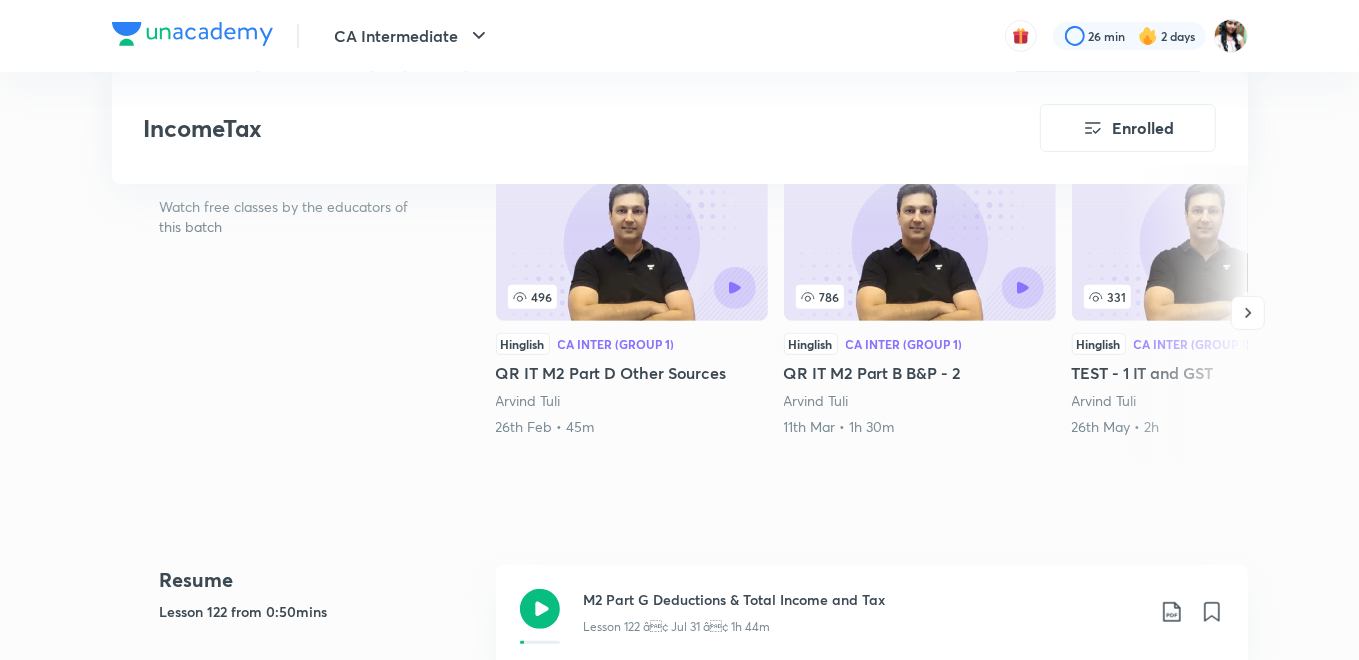 scroll, scrollTop: 777, scrollLeft: 0, axis: vertical 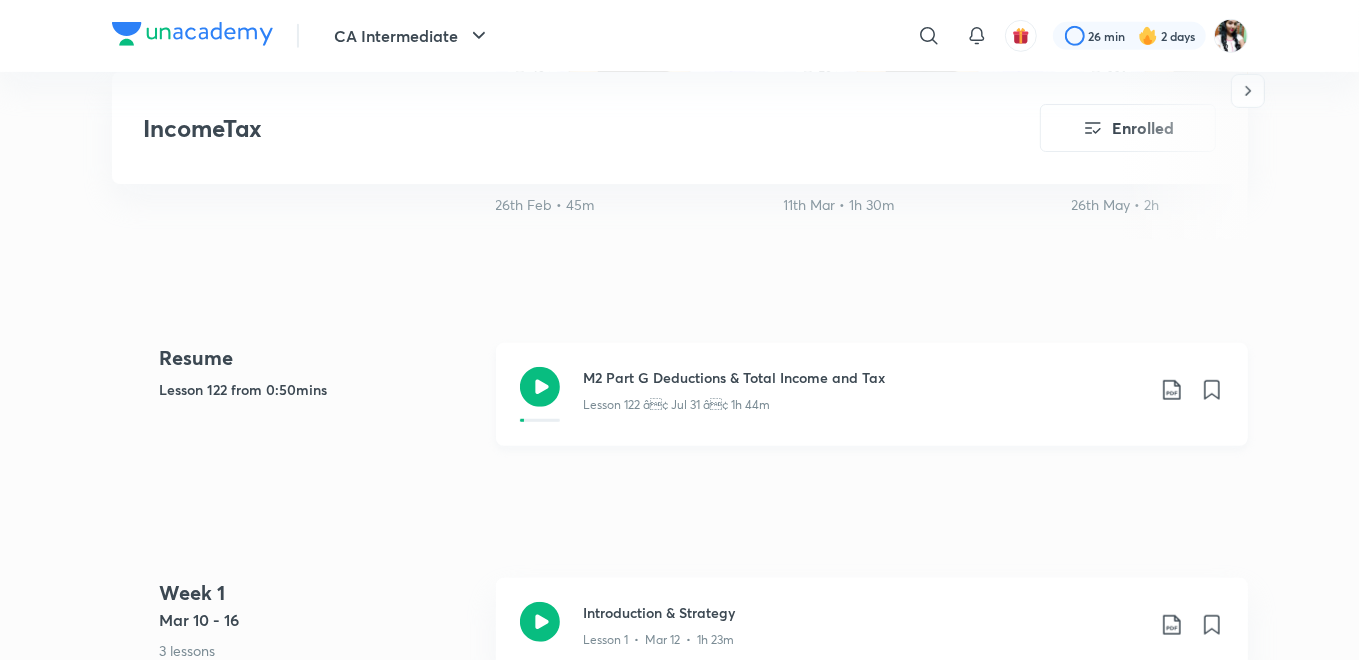 click on "M2 Part G Deductions & Total Income and Tax" at bounding box center [864, 377] 